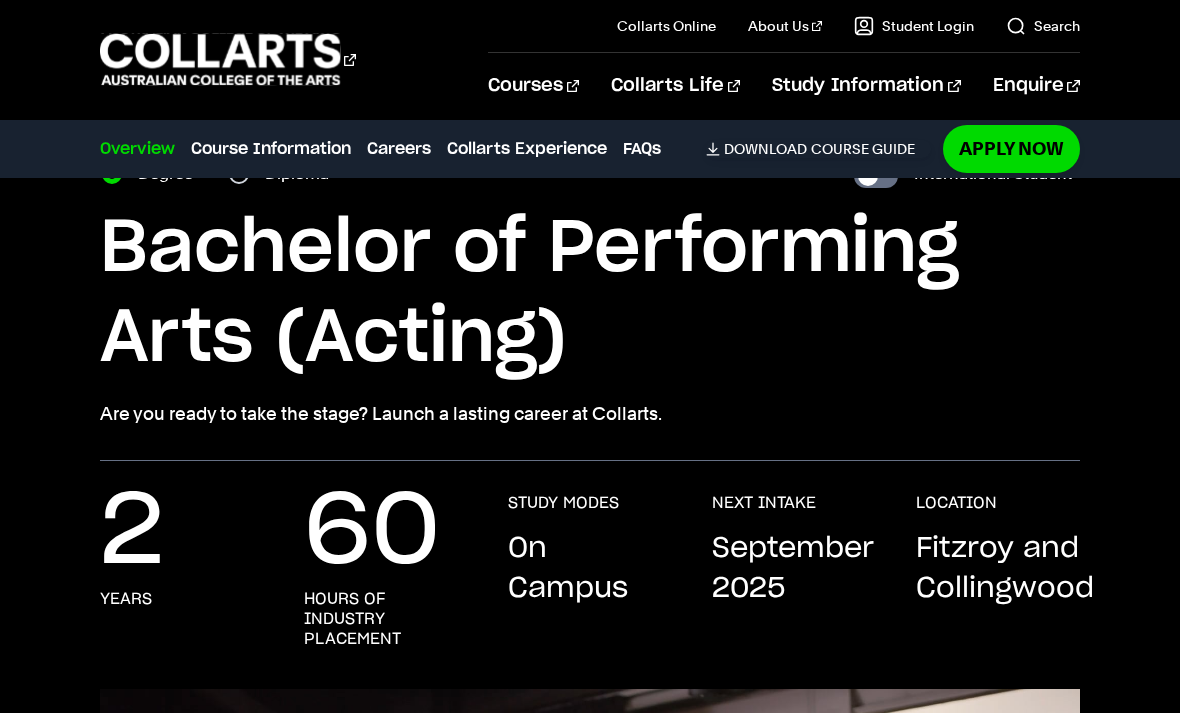 scroll, scrollTop: 0, scrollLeft: 0, axis: both 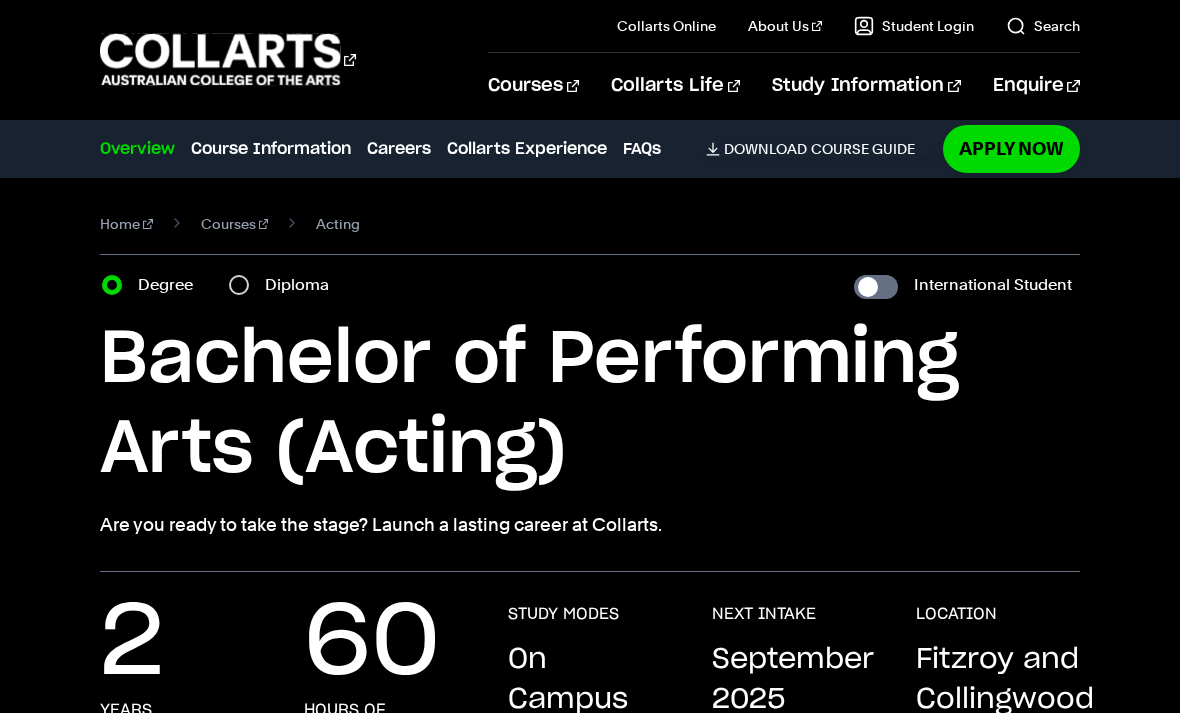 click on "Diploma" at bounding box center (285, 285) 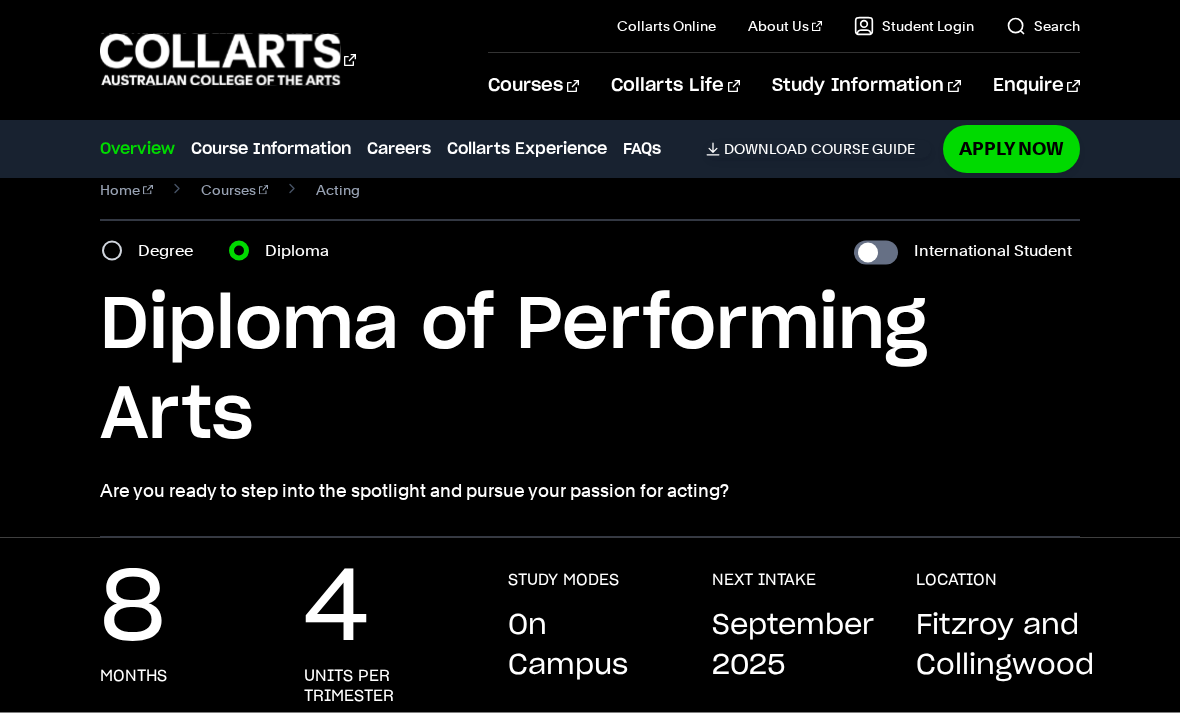 scroll, scrollTop: 35, scrollLeft: 0, axis: vertical 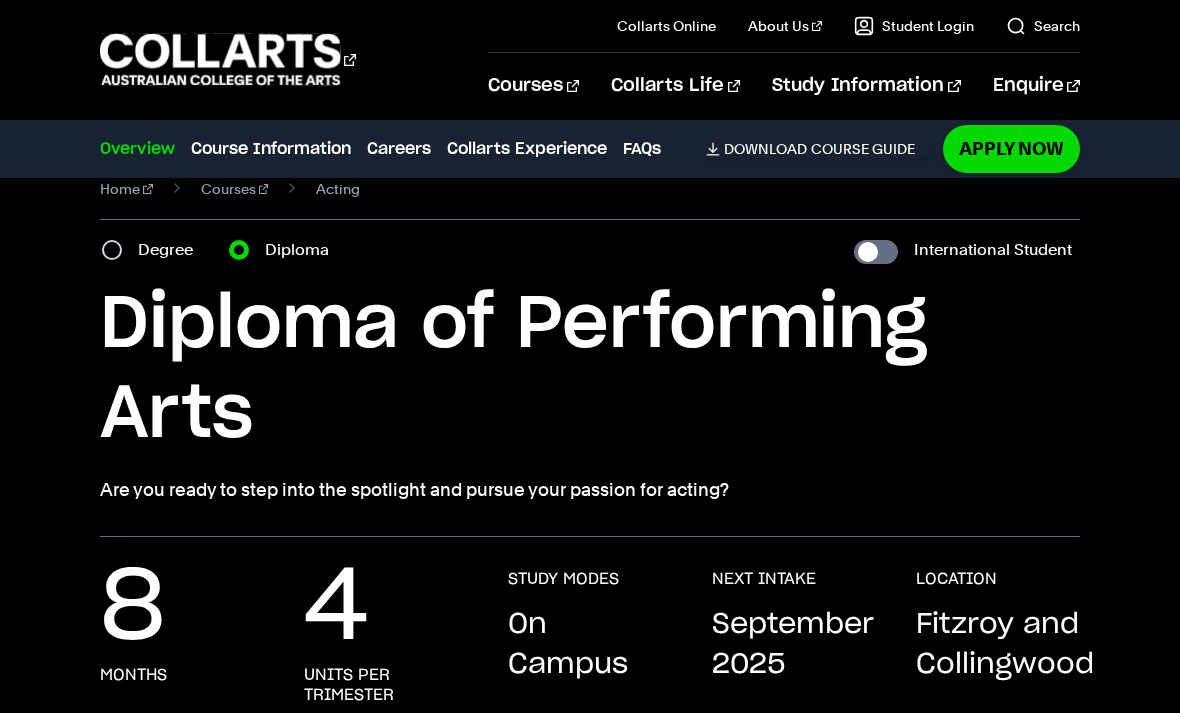 click on "Degree" at bounding box center [153, 250] 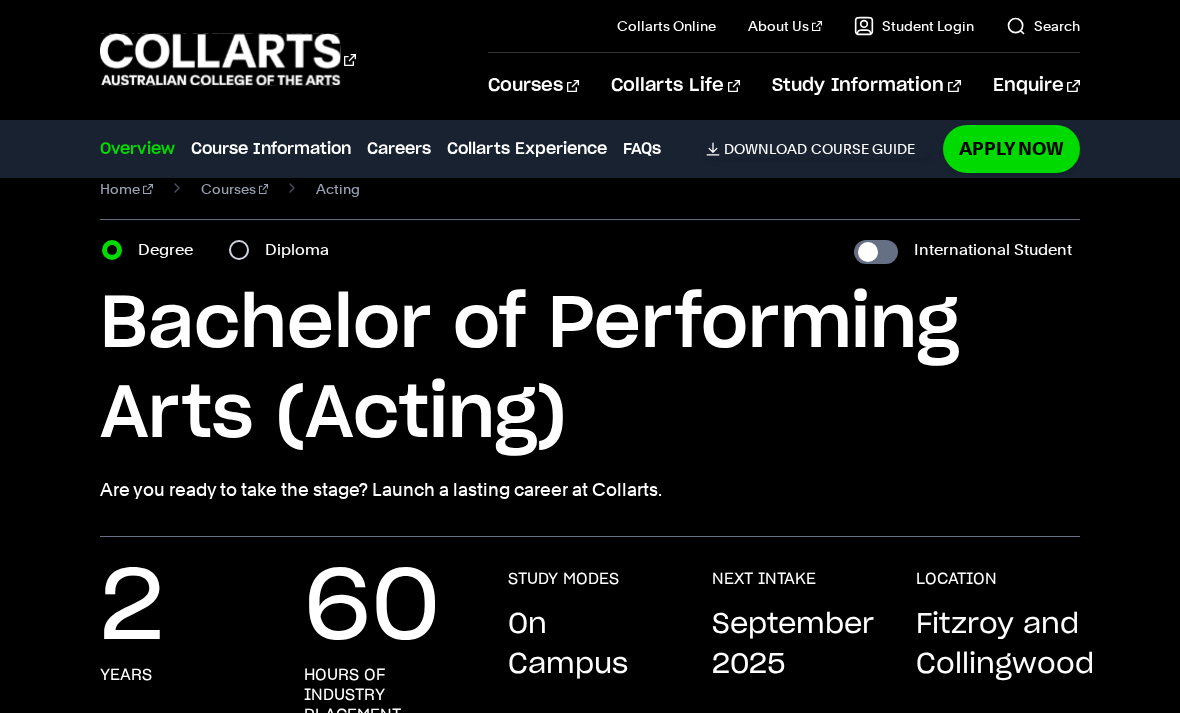 click on "Diploma" at bounding box center (239, 250) 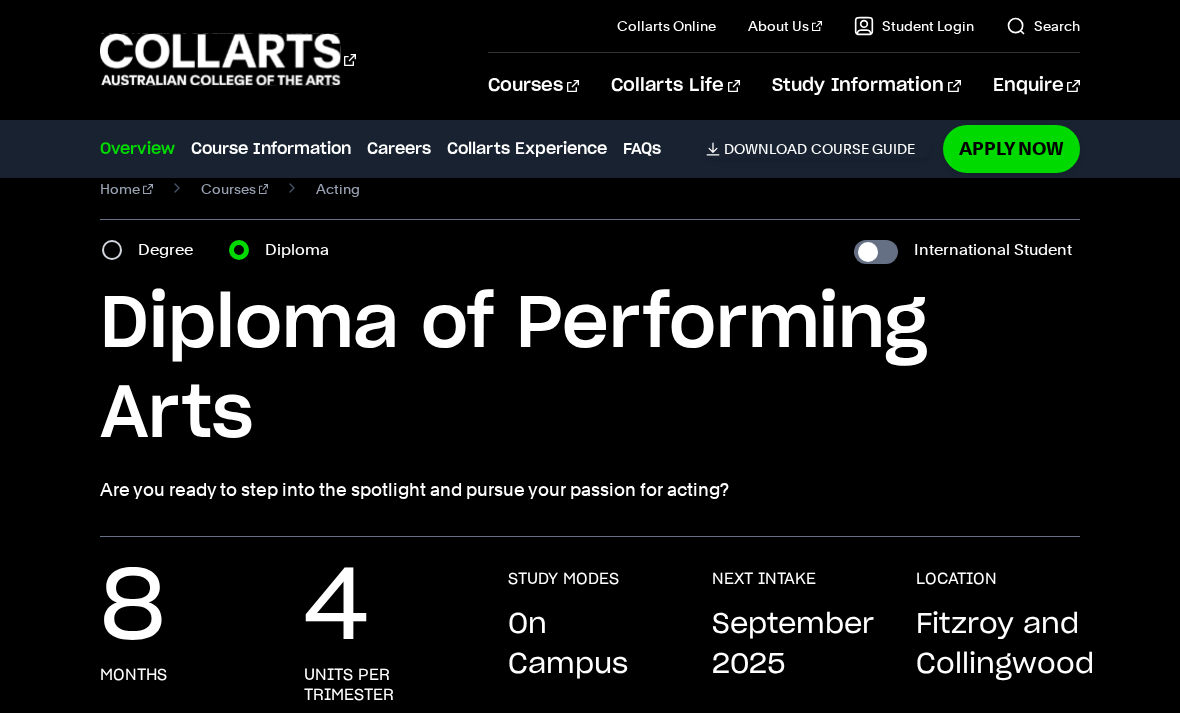 click on "Degree" at bounding box center (153, 250) 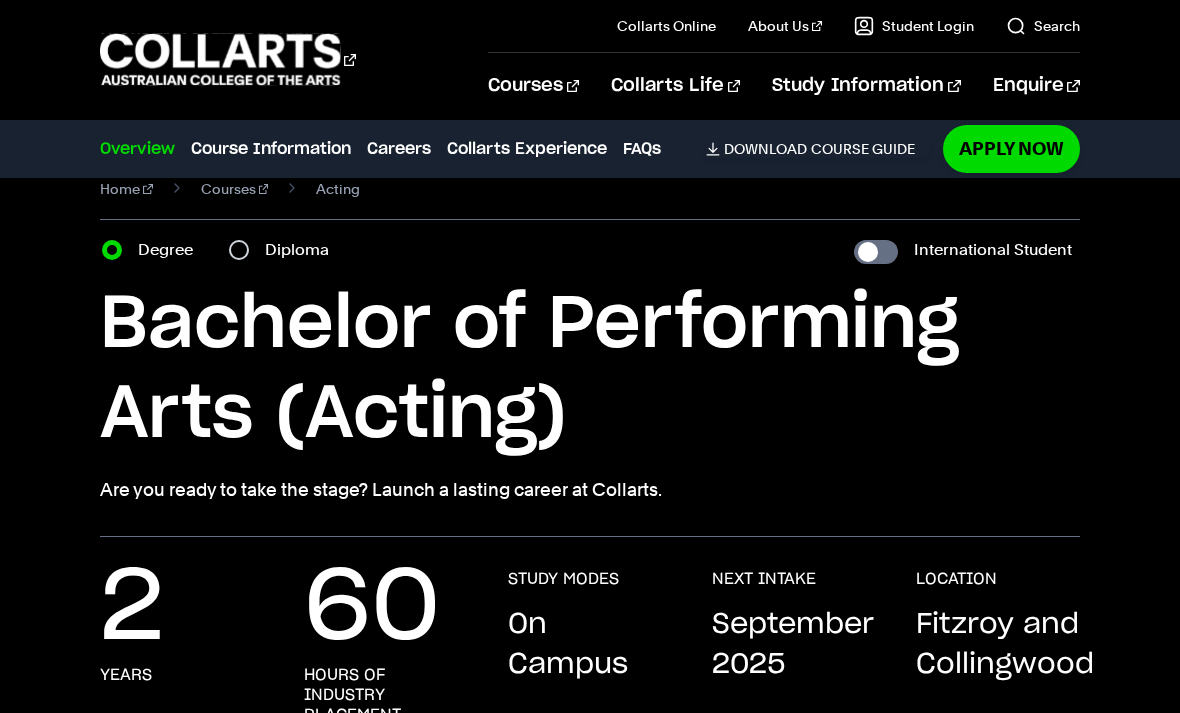 click on "Diploma" at bounding box center (239, 250) 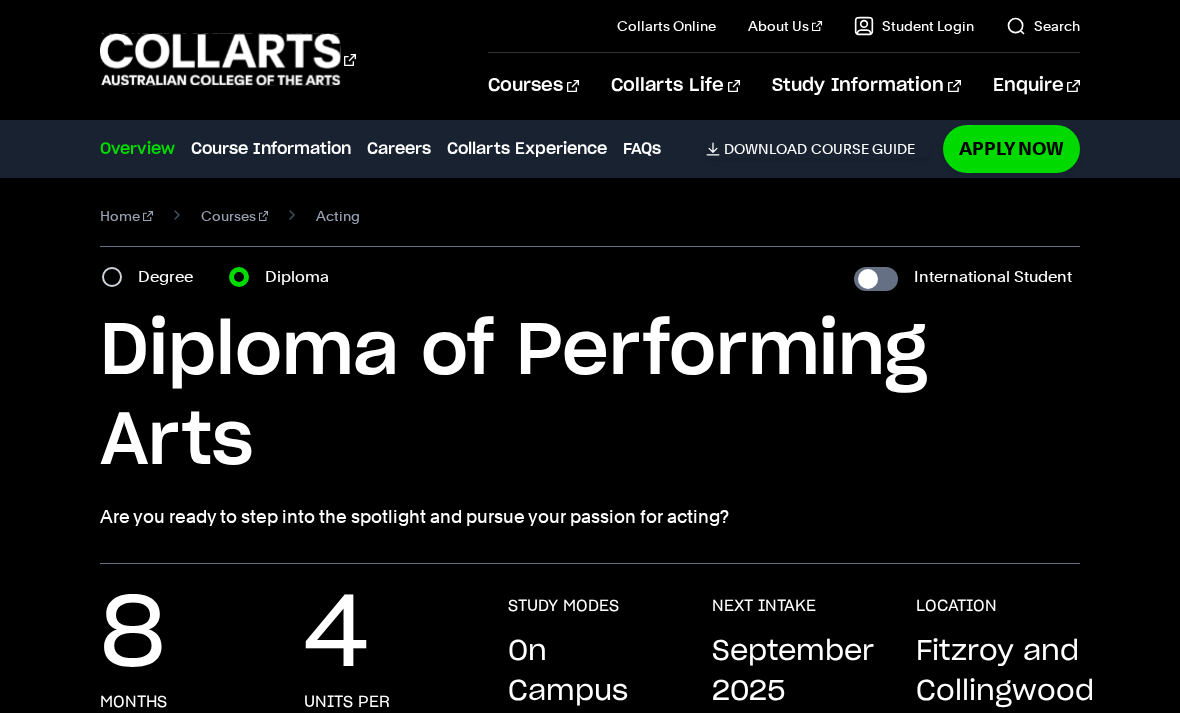 scroll, scrollTop: 0, scrollLeft: 0, axis: both 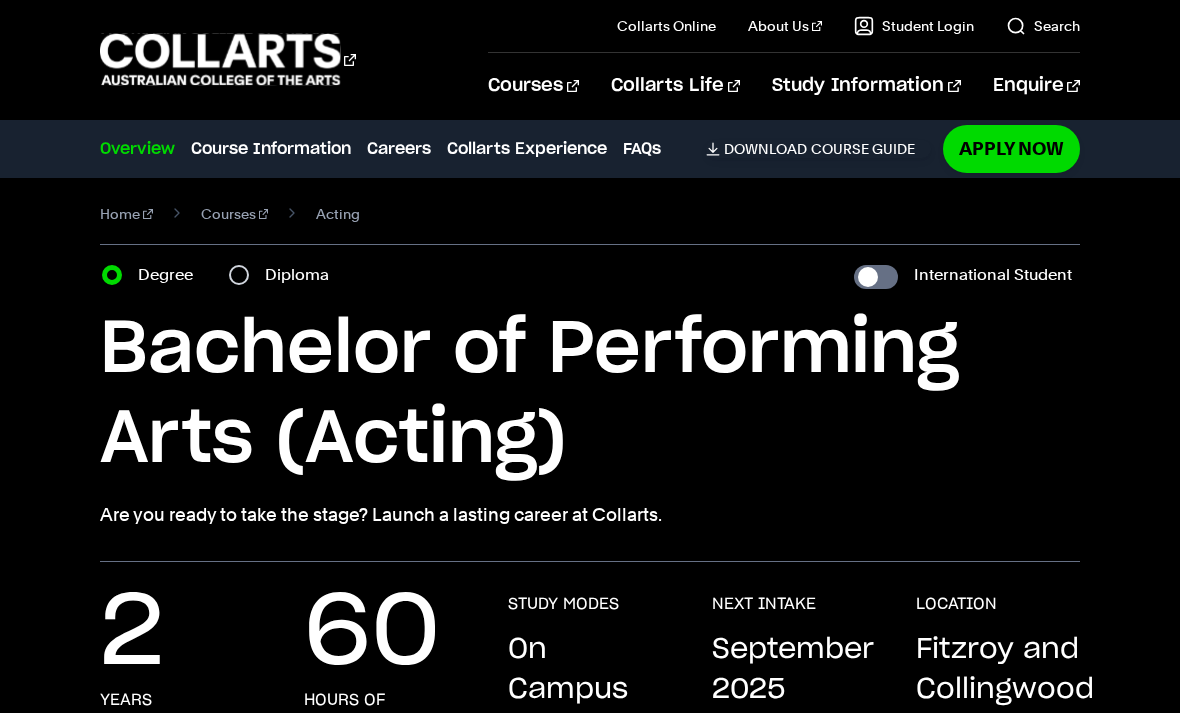 click on "Diploma" at bounding box center [239, 275] 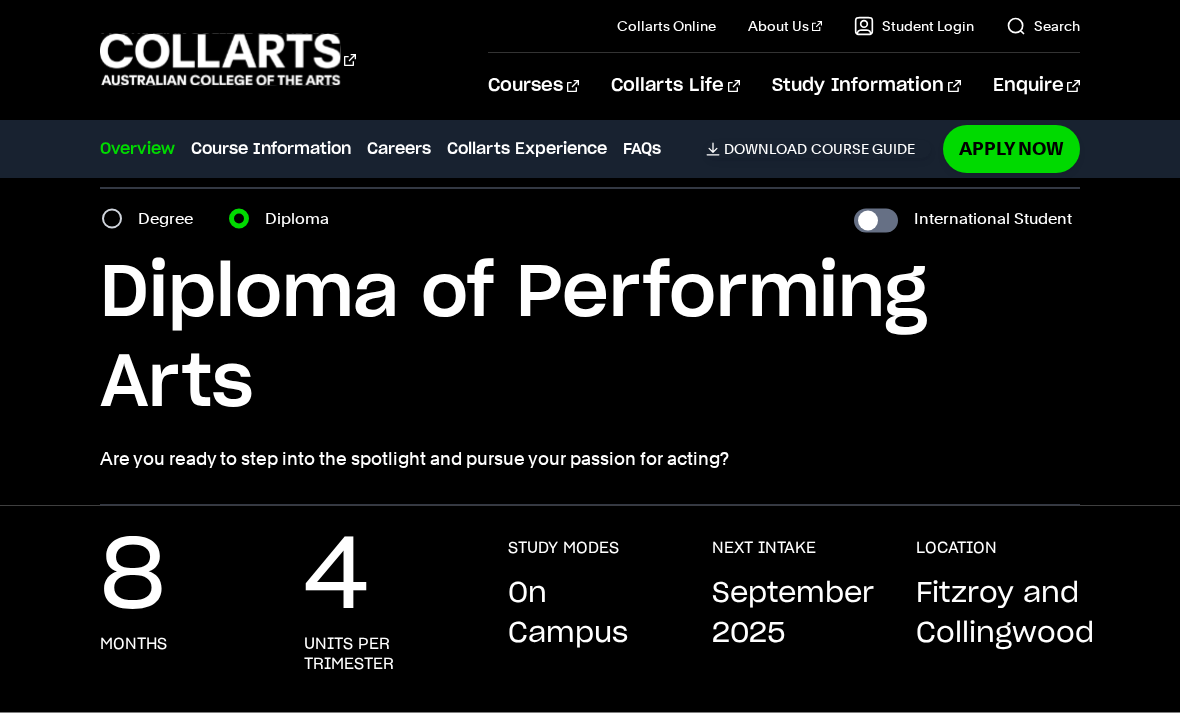scroll, scrollTop: 72, scrollLeft: 0, axis: vertical 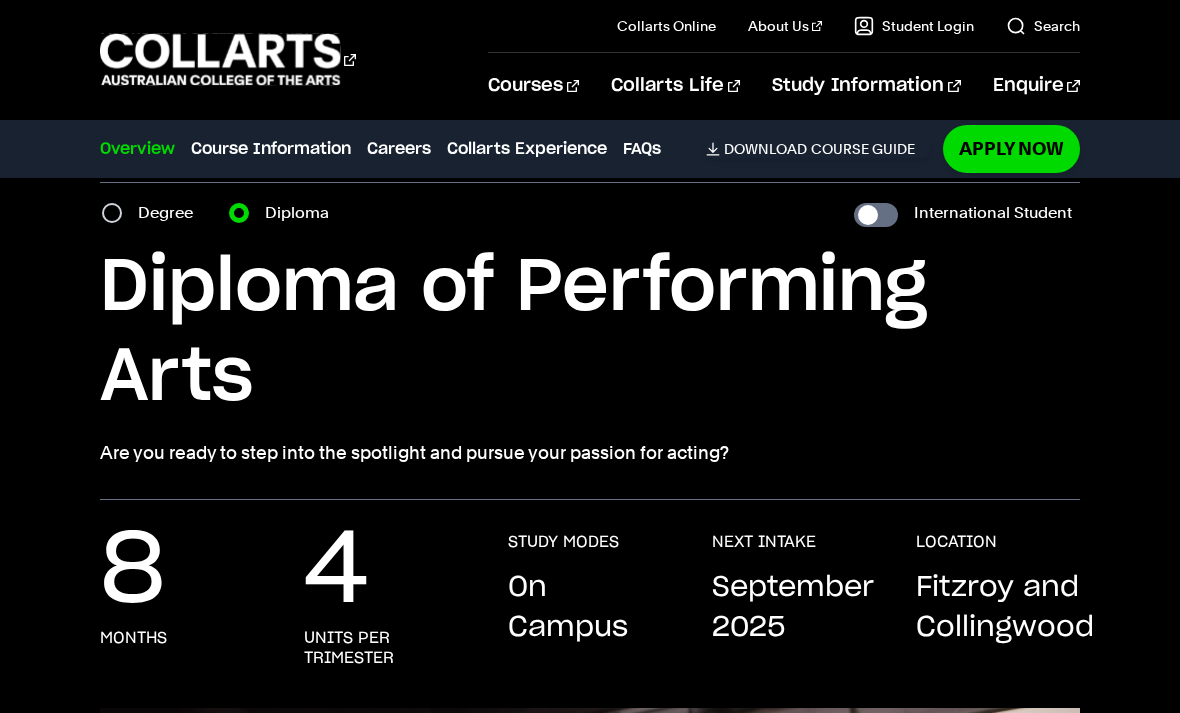 click on "Degree" at bounding box center [112, 213] 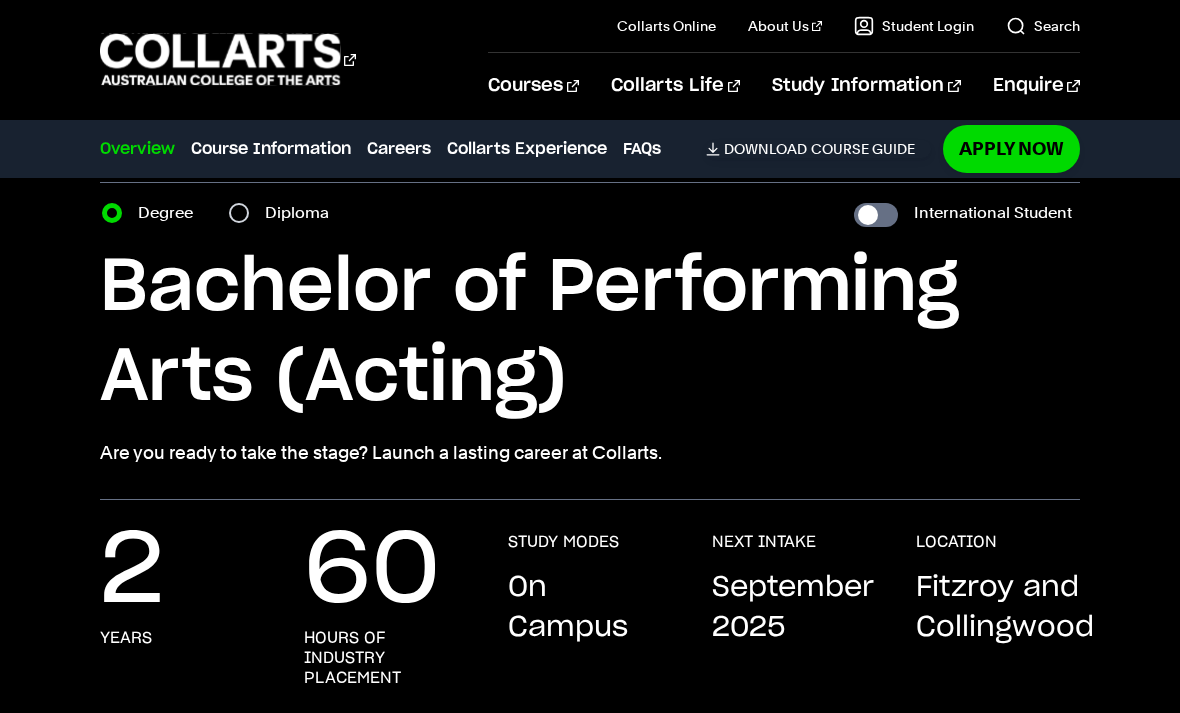 click on "Diploma" at bounding box center (239, 213) 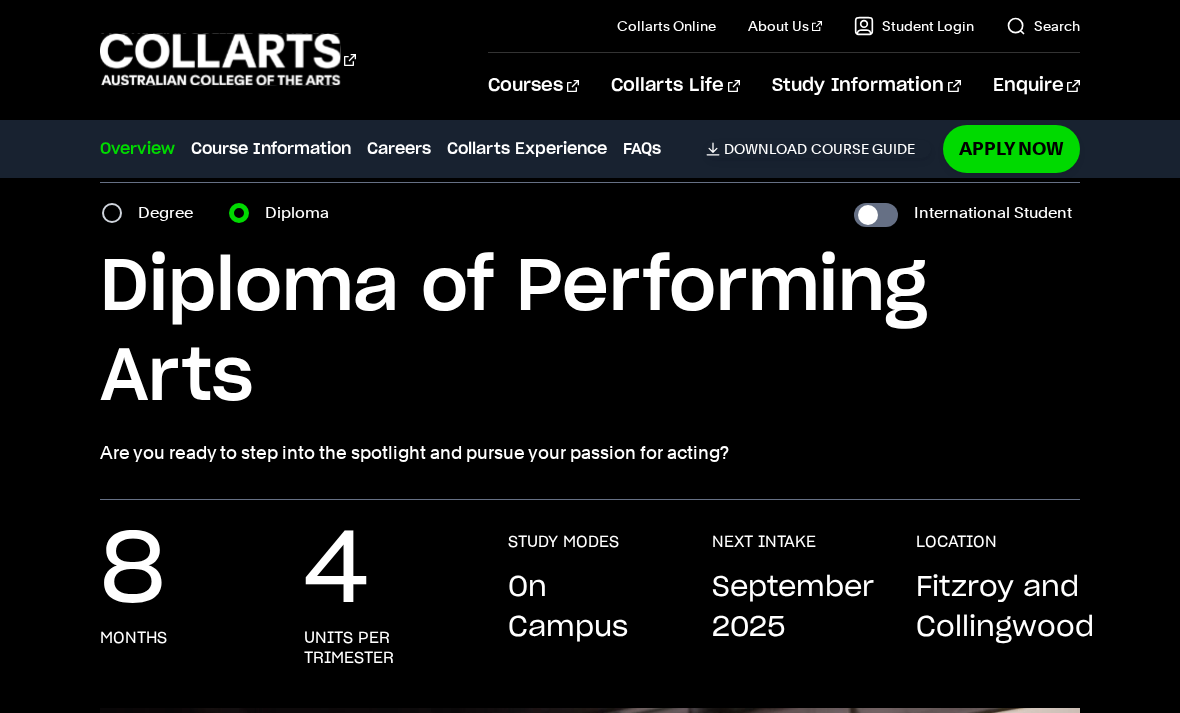click on "Degree" at bounding box center [112, 213] 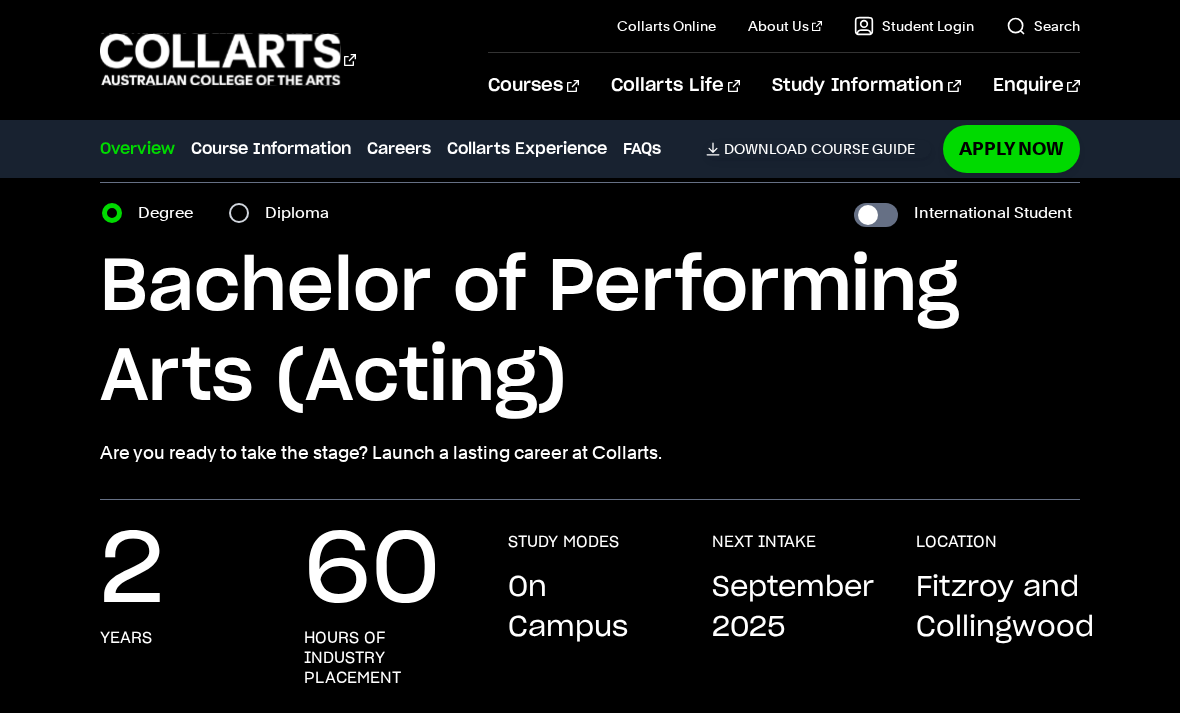 click on "Diploma" at bounding box center (303, 213) 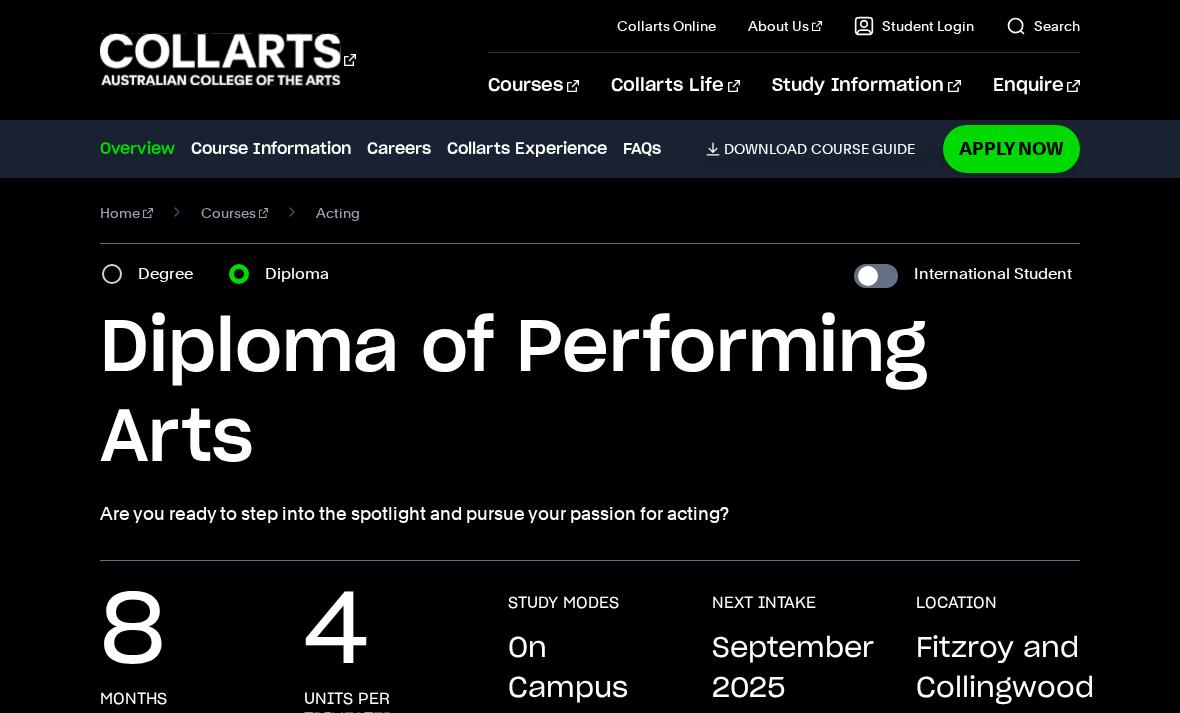 scroll, scrollTop: 0, scrollLeft: 0, axis: both 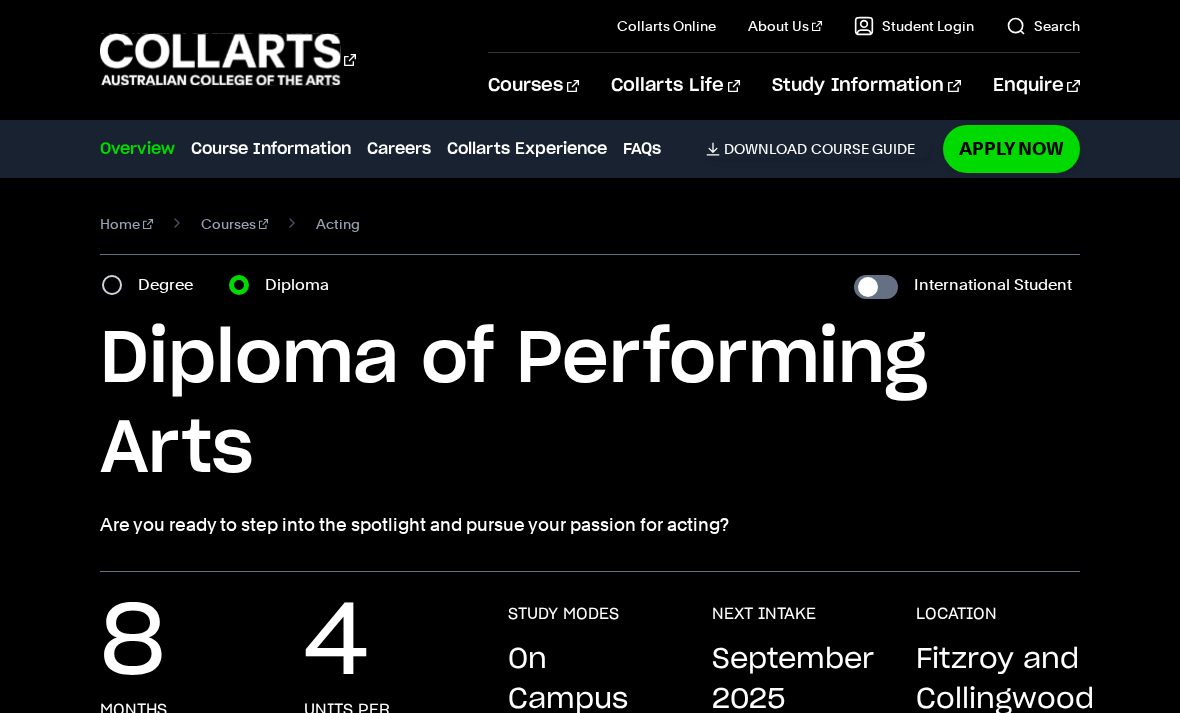 click on "Courses" at bounding box center [235, 224] 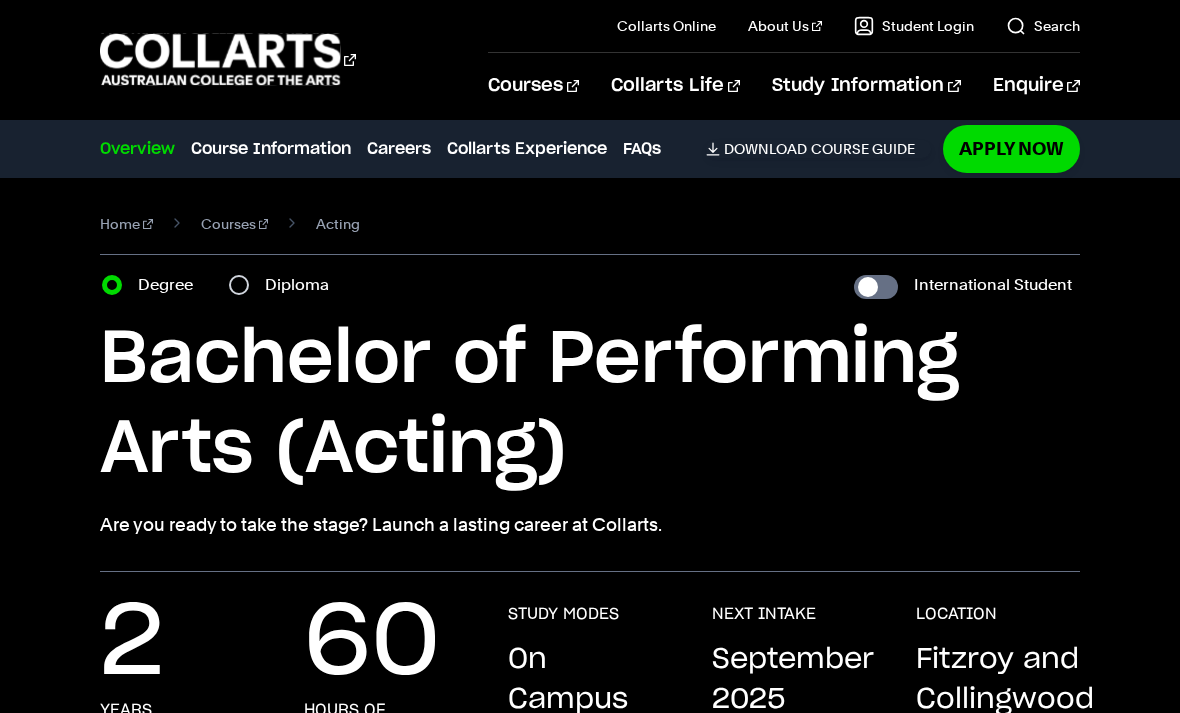 click on "Diploma" at bounding box center [239, 285] 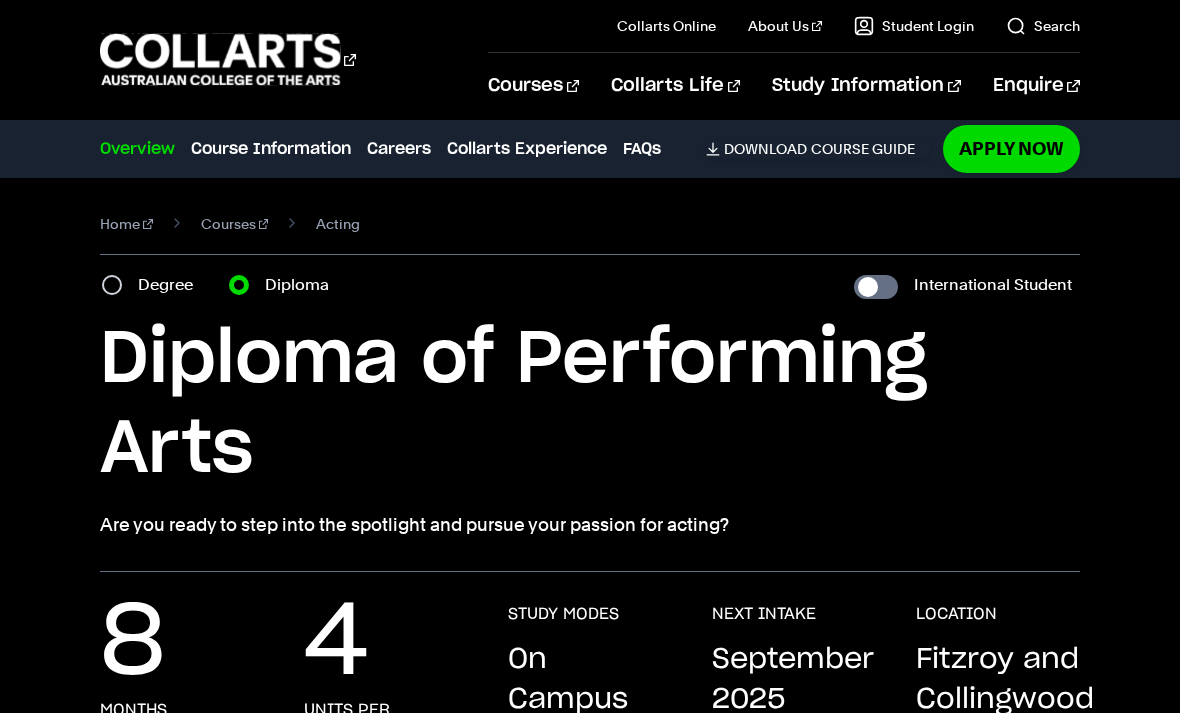 click on "Degree" at bounding box center [112, 285] 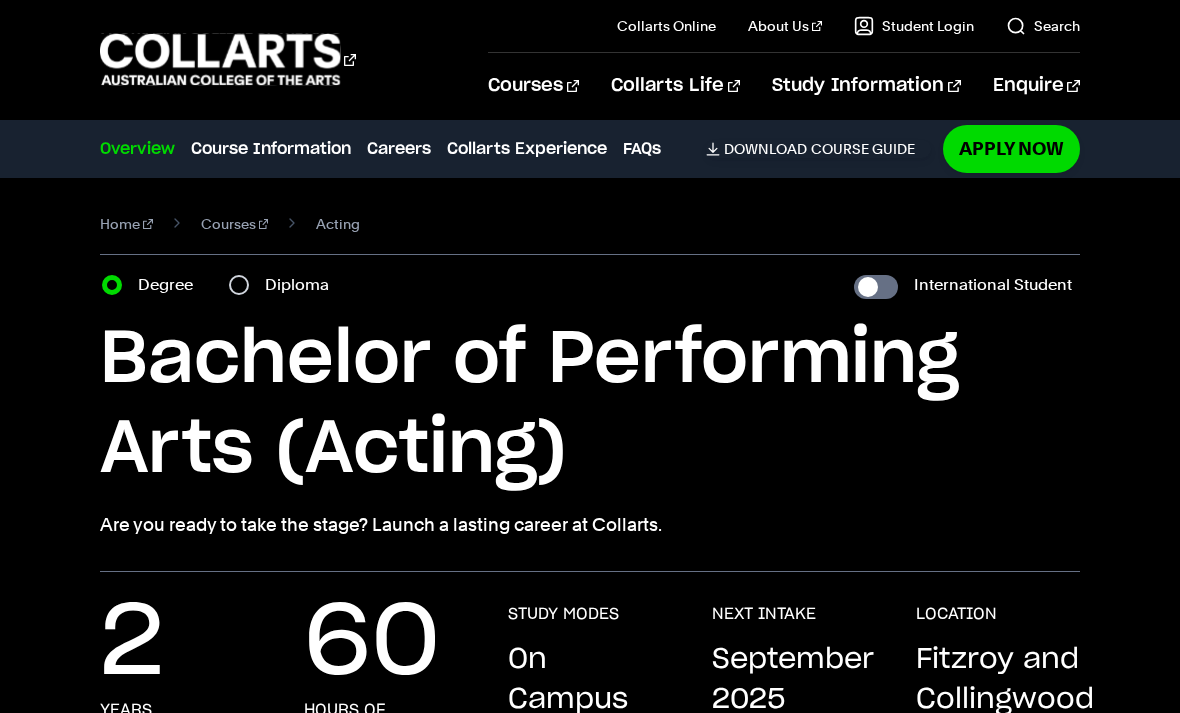 click on "Diploma" at bounding box center [239, 285] 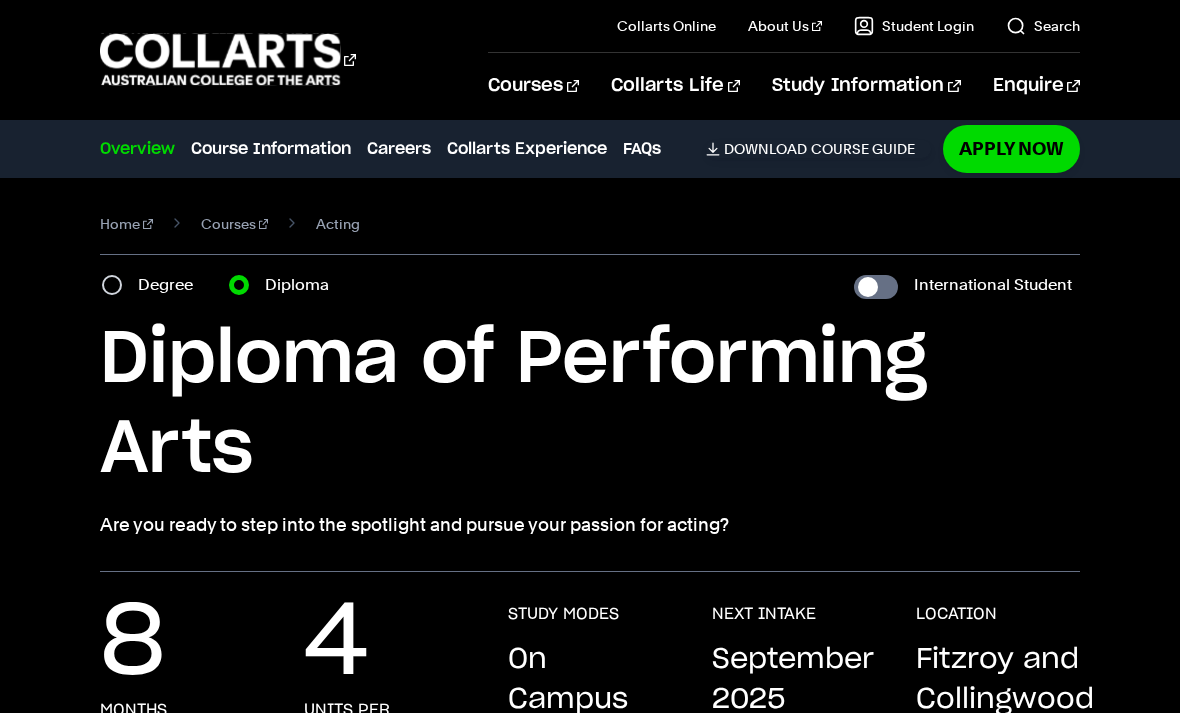 click on "Degree" at bounding box center [112, 285] 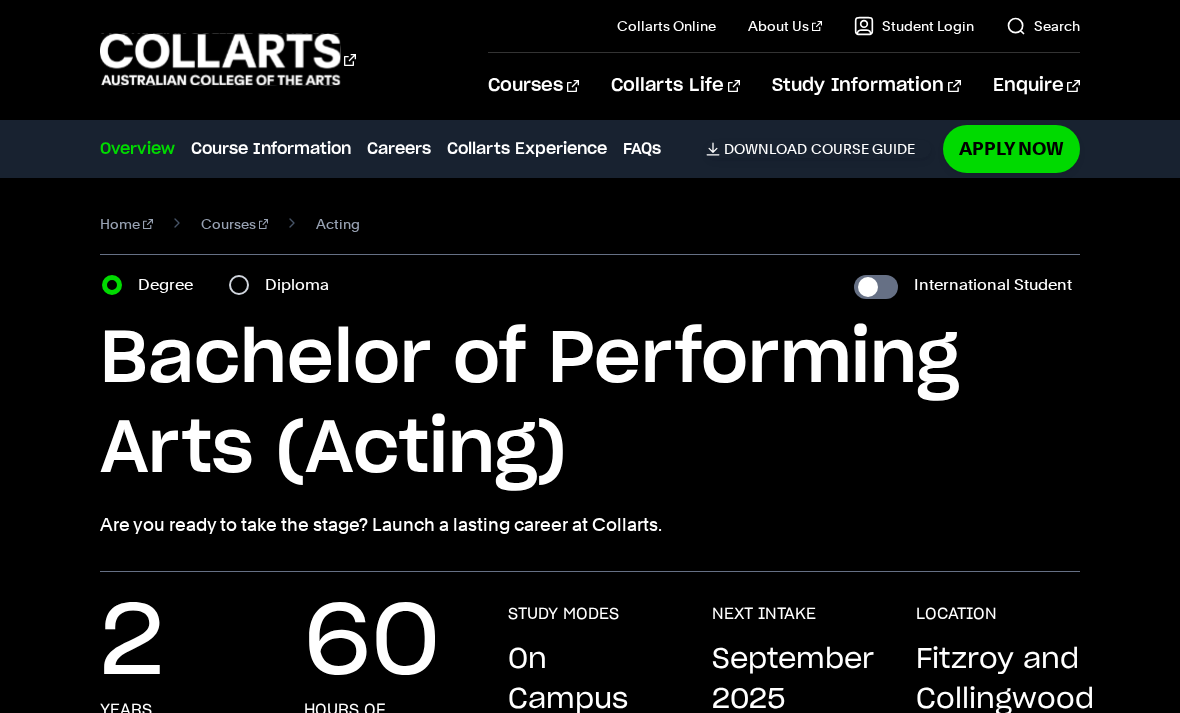 click on "Diploma" at bounding box center (239, 285) 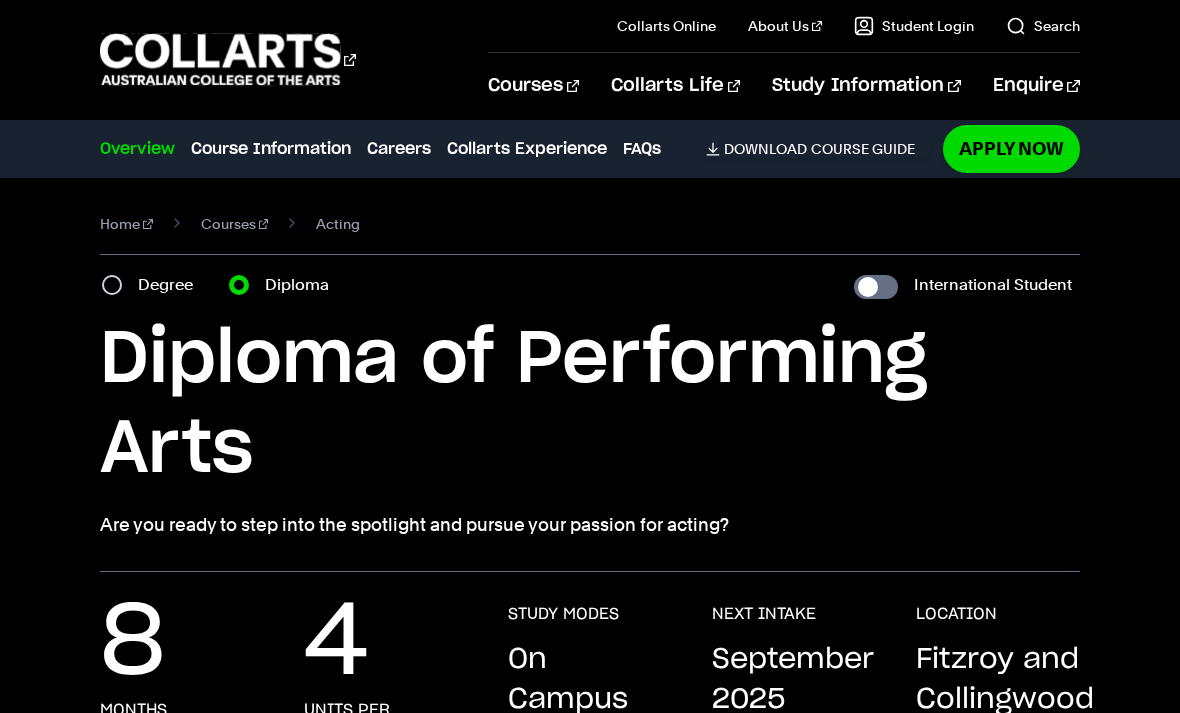 click on "Degree" at bounding box center (112, 285) 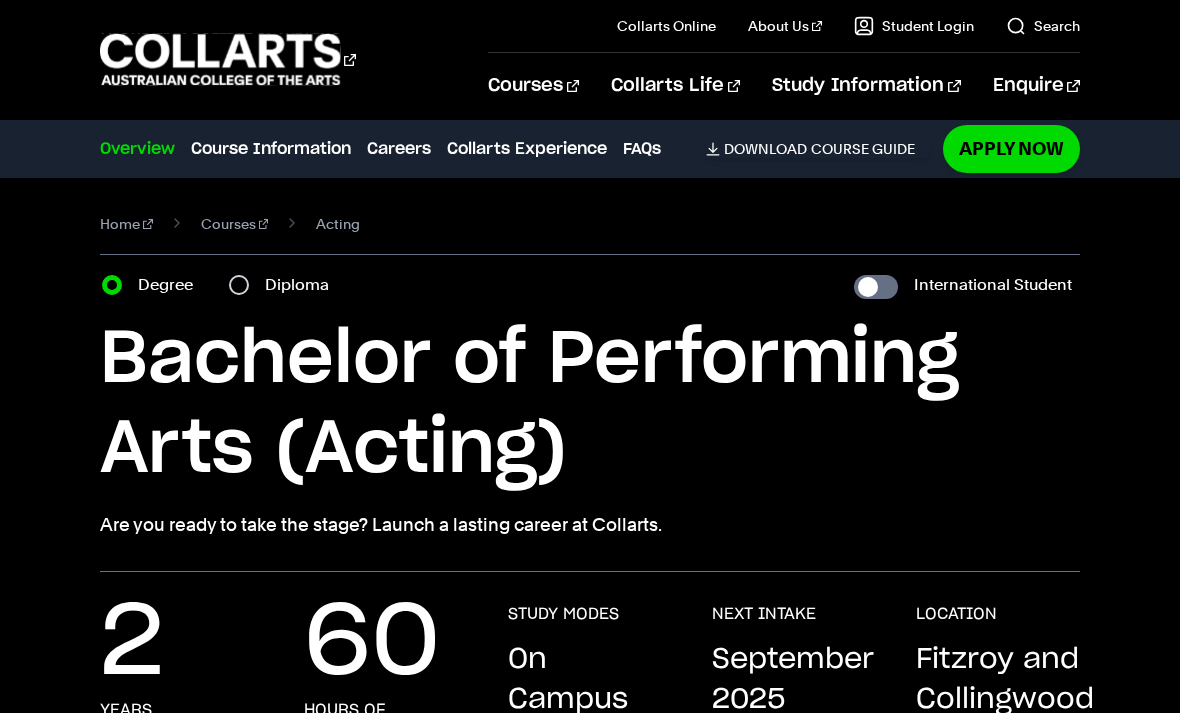 click on "Diploma" at bounding box center [239, 285] 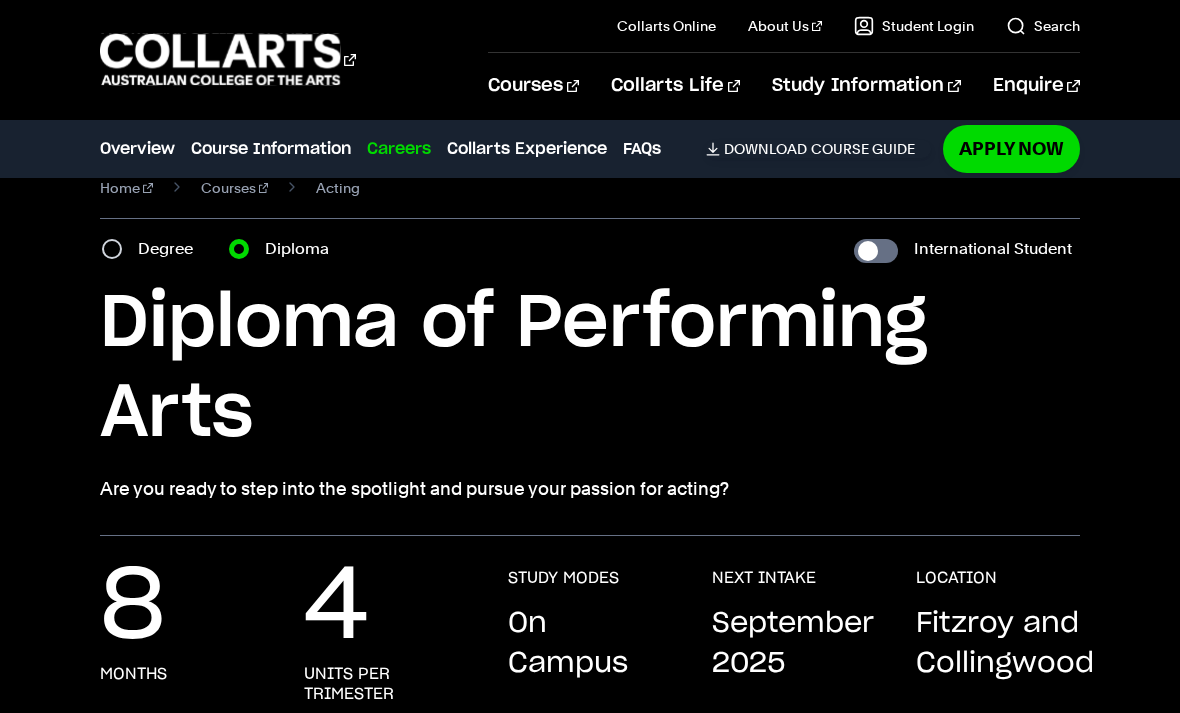 scroll, scrollTop: 37, scrollLeft: 0, axis: vertical 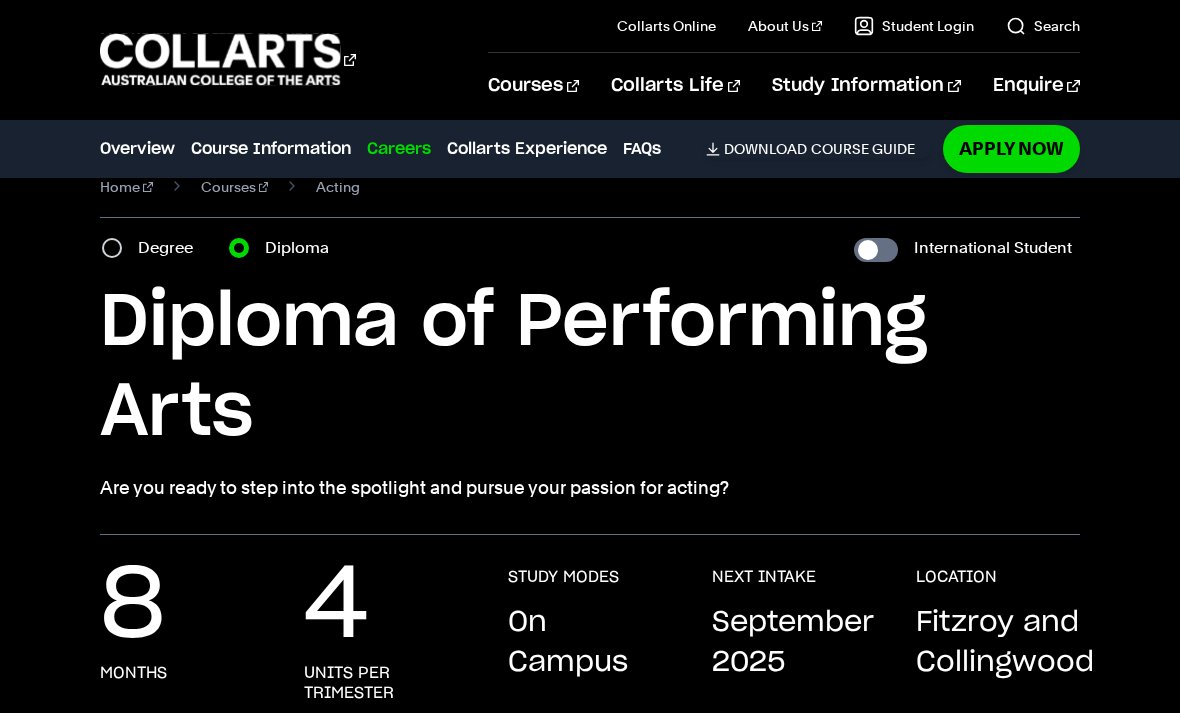 click on "FAQs" at bounding box center (642, 149) 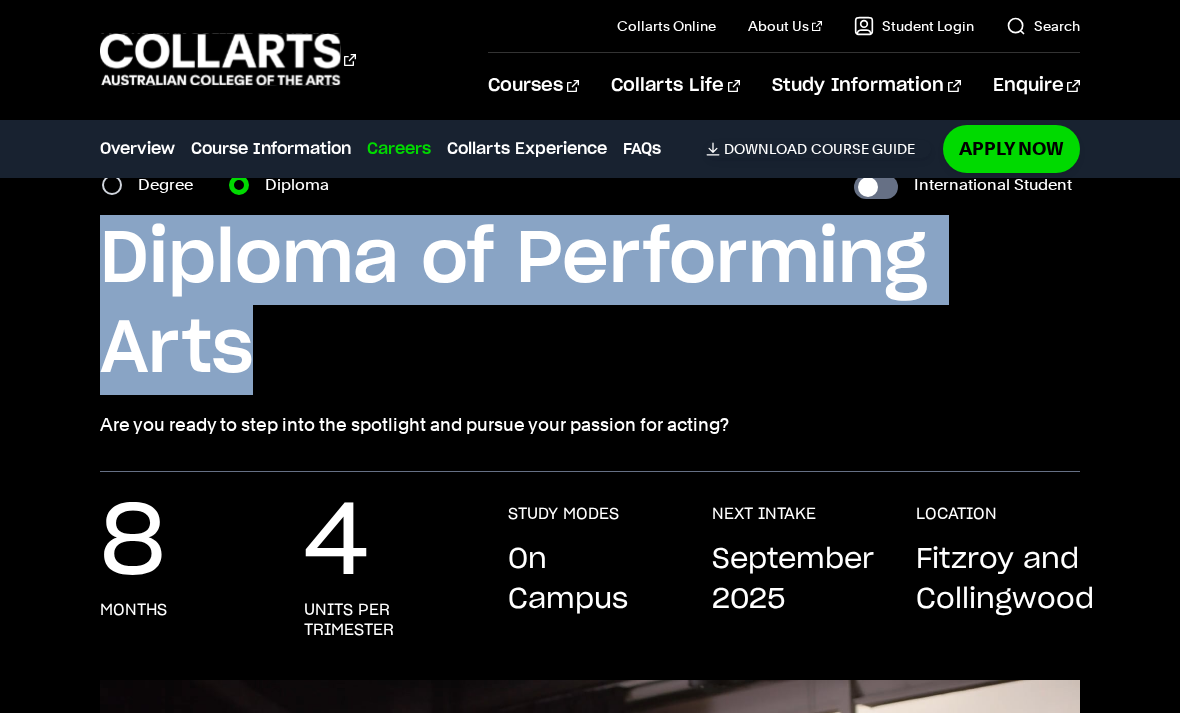 scroll, scrollTop: 108, scrollLeft: 0, axis: vertical 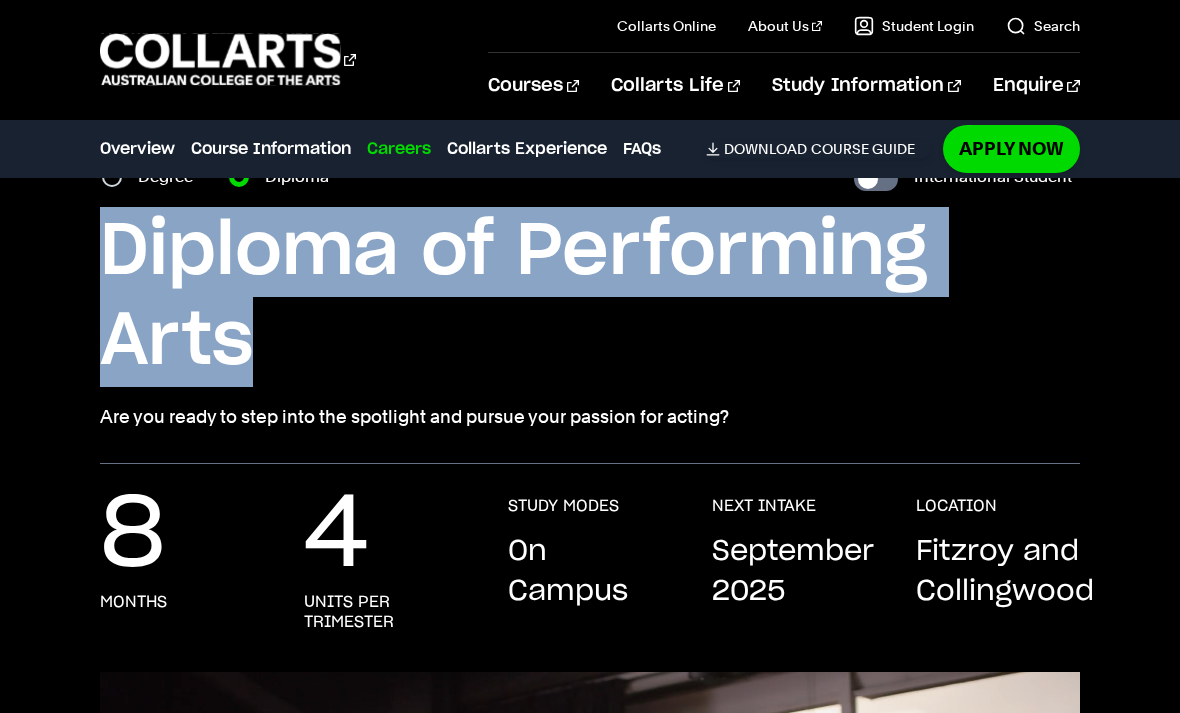 click on "Diploma of Performing Arts" at bounding box center (0, 0) 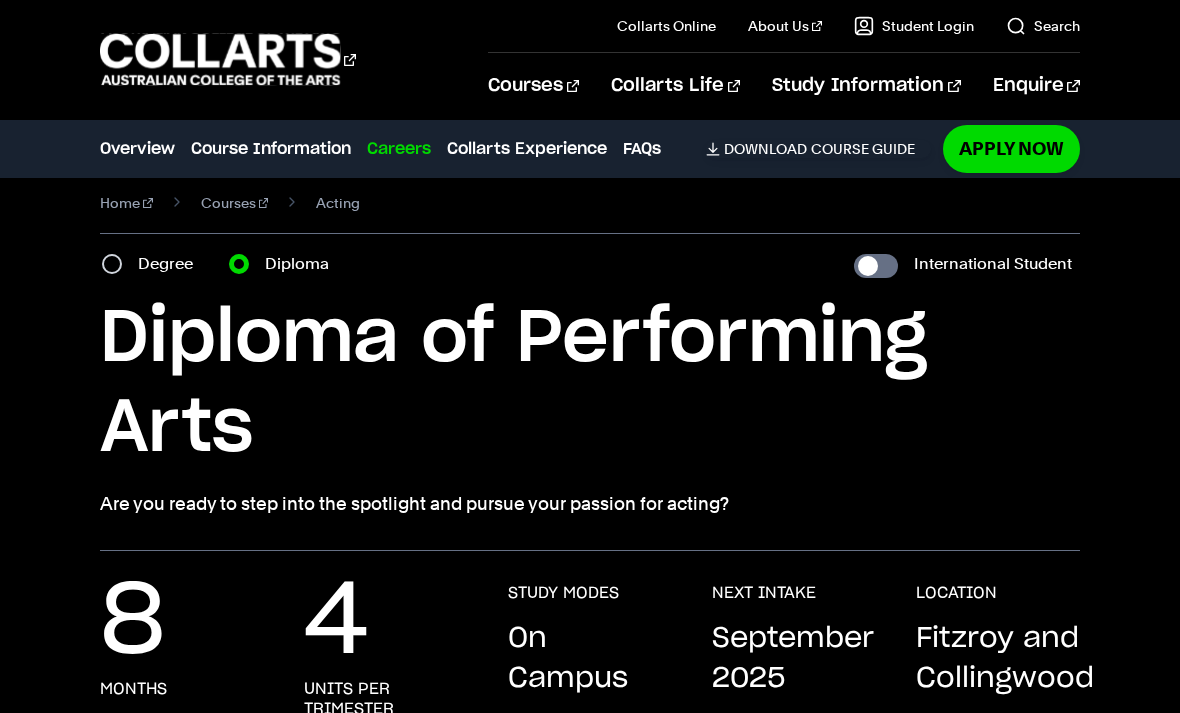 scroll, scrollTop: 22, scrollLeft: 0, axis: vertical 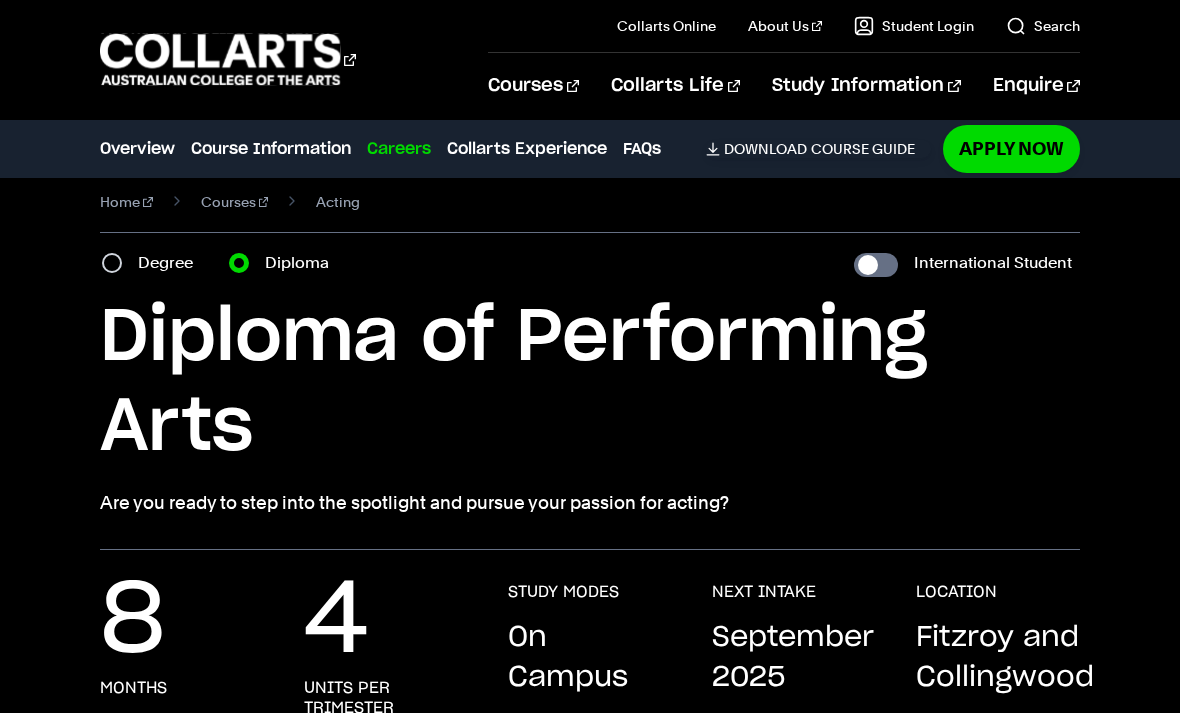 click on "Home
Courses
Acting
Course variant
Degree
Diploma
International Student
Bachelor of Performing Arts (Acting)" at bounding box center [590, 353] 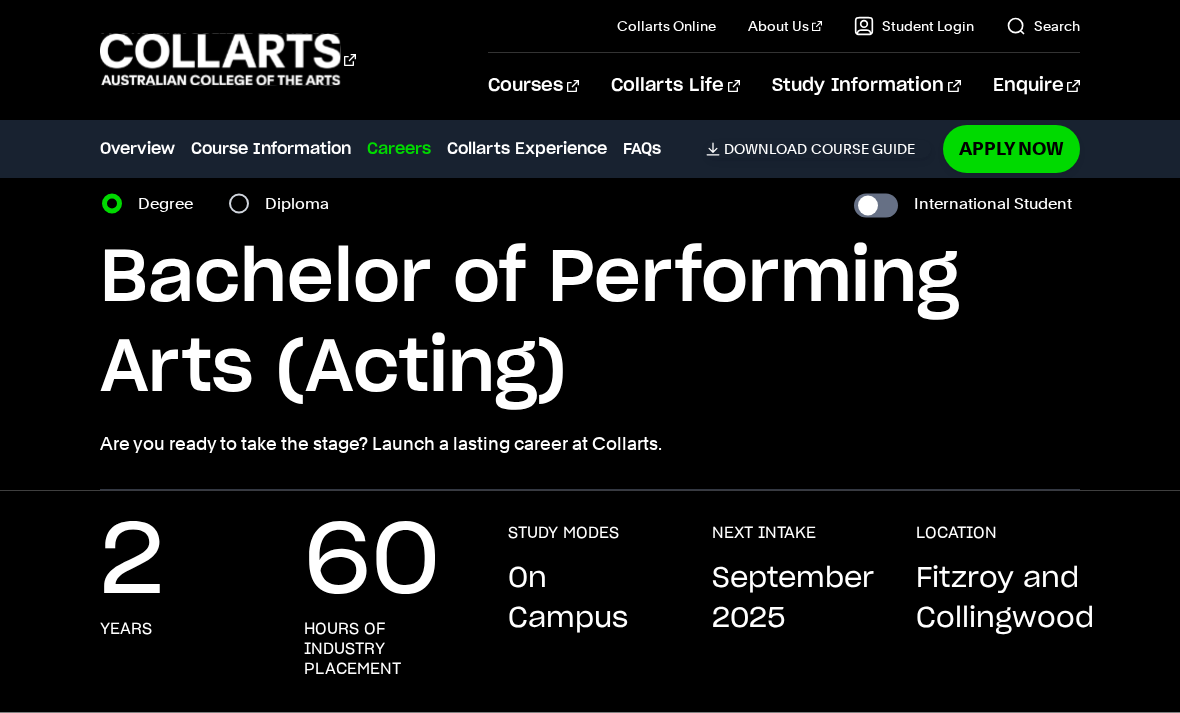 scroll, scrollTop: 83, scrollLeft: 0, axis: vertical 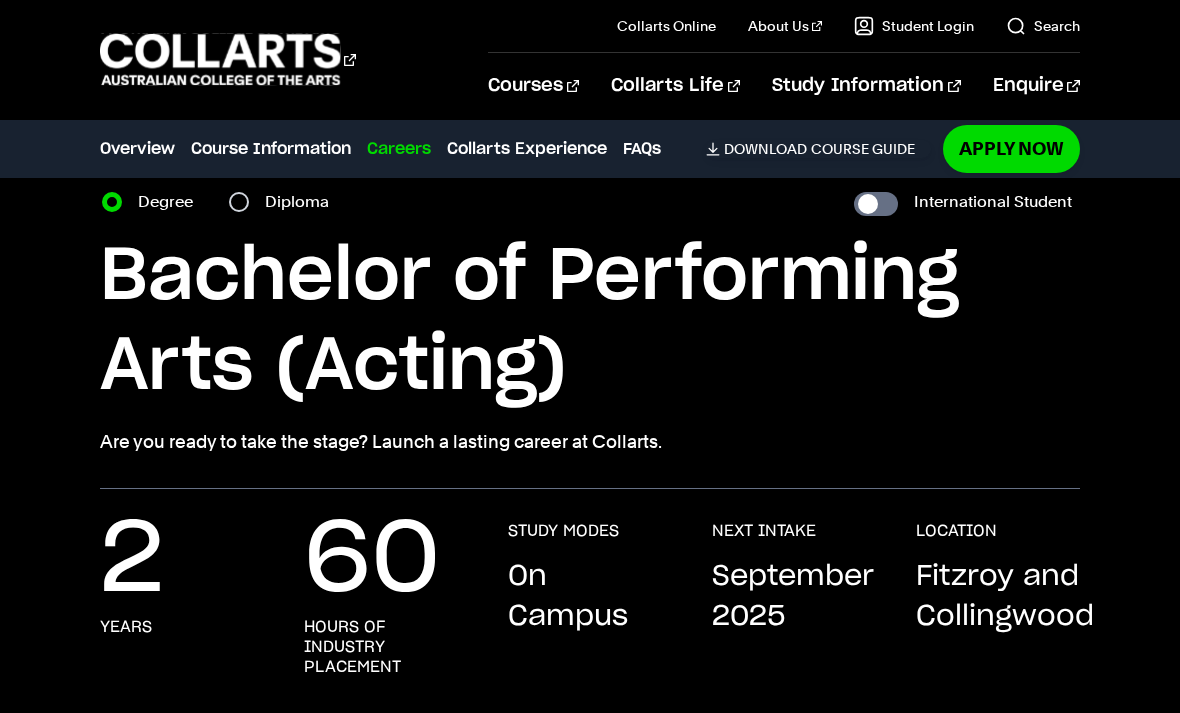 click on "Diploma" at bounding box center [239, 202] 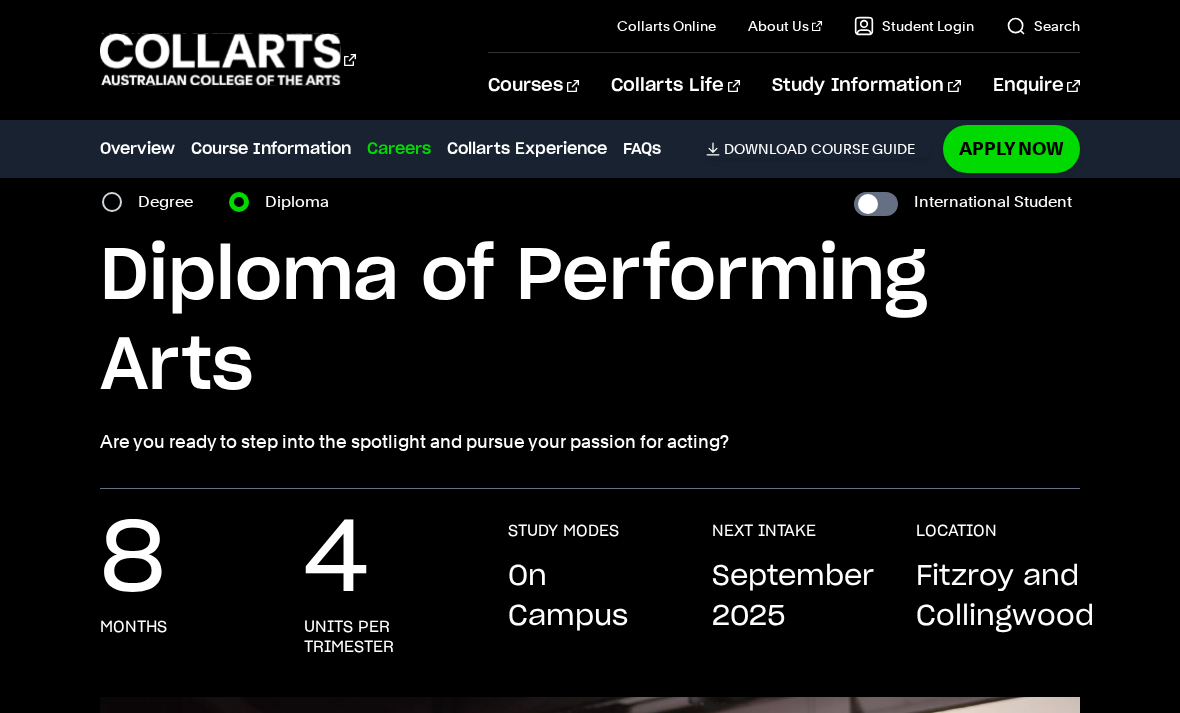 click on "Degree" at bounding box center (153, 202) 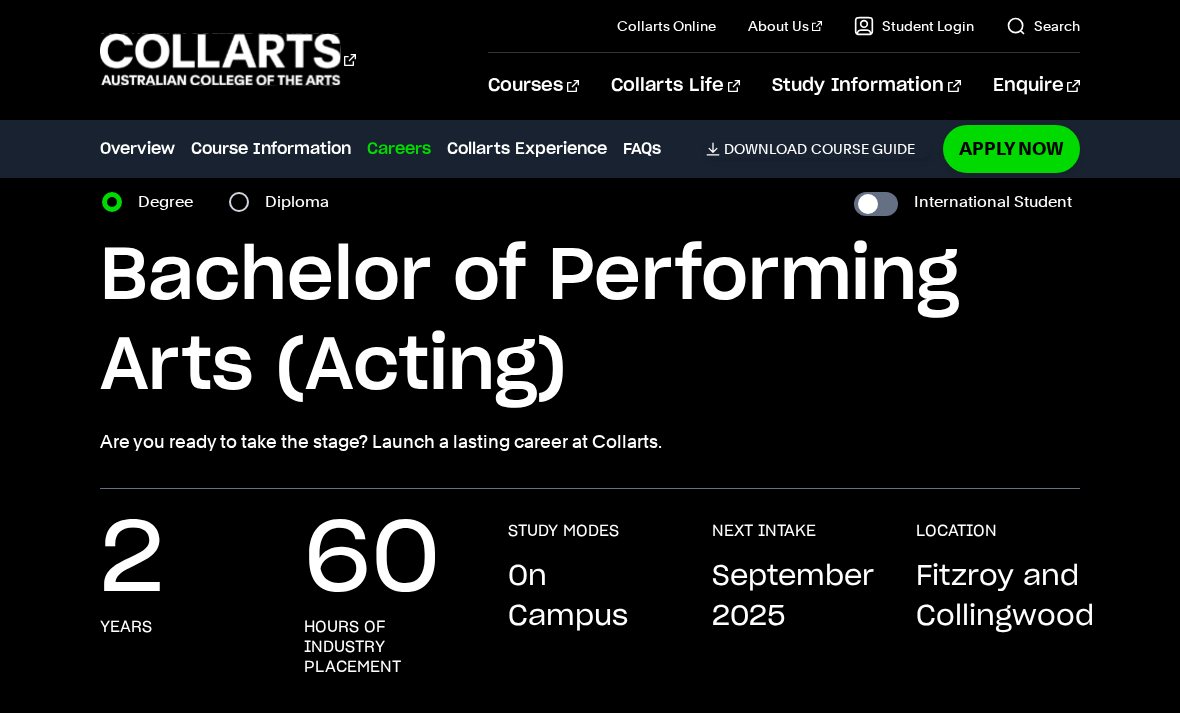 click on "Diploma" at bounding box center (303, 202) 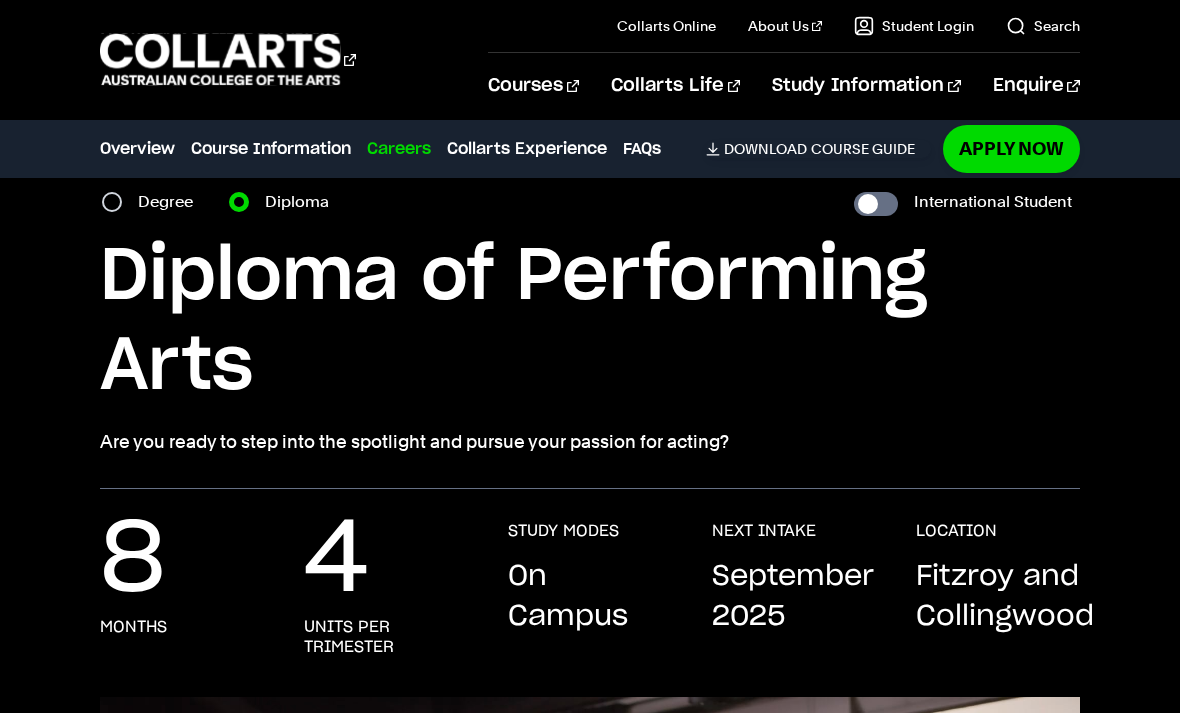 scroll, scrollTop: 0, scrollLeft: 0, axis: both 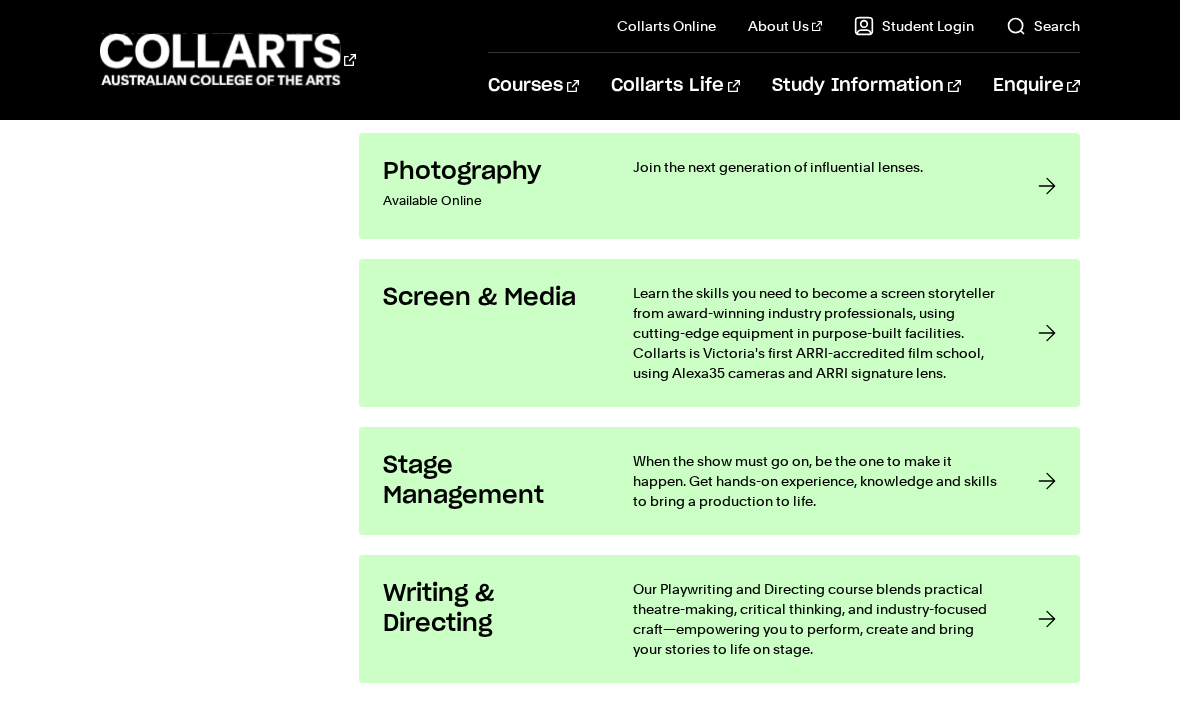 click on "Interest Area
All interest areas
Design
Fashion
Film & Theatre
Games & Animation
Management
Diploma" at bounding box center [590, -1195] 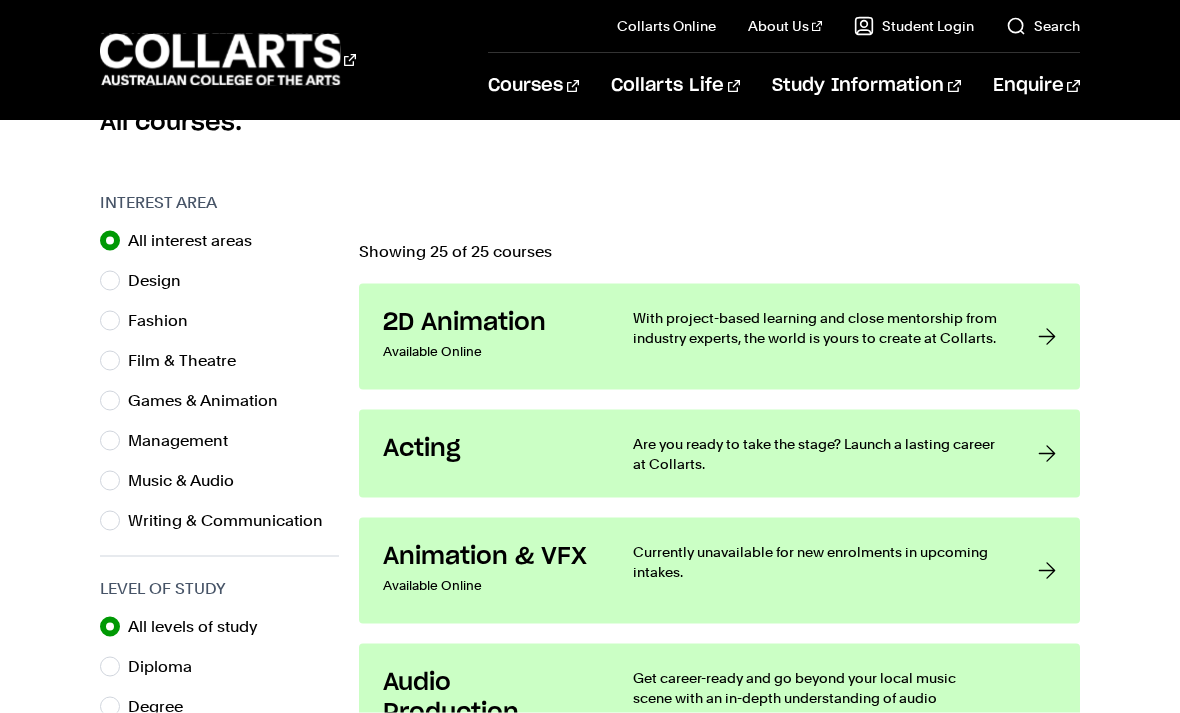 scroll, scrollTop: 587, scrollLeft: 0, axis: vertical 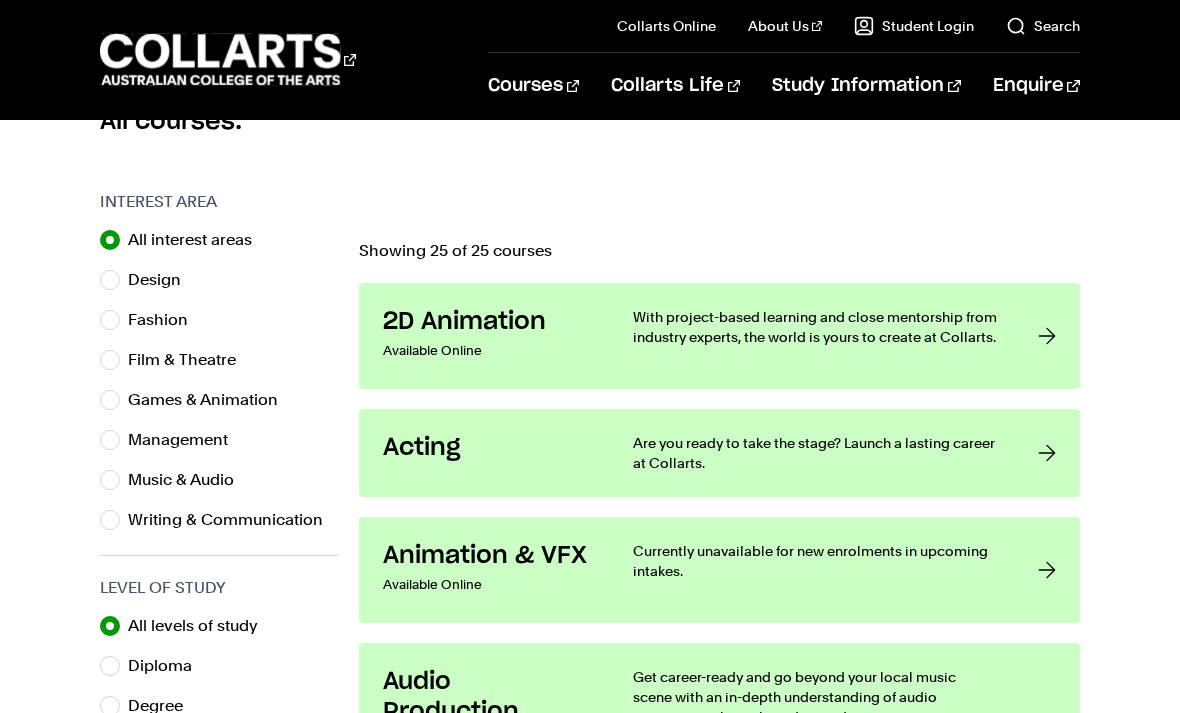 click on "Acting" at bounding box center (488, 448) 